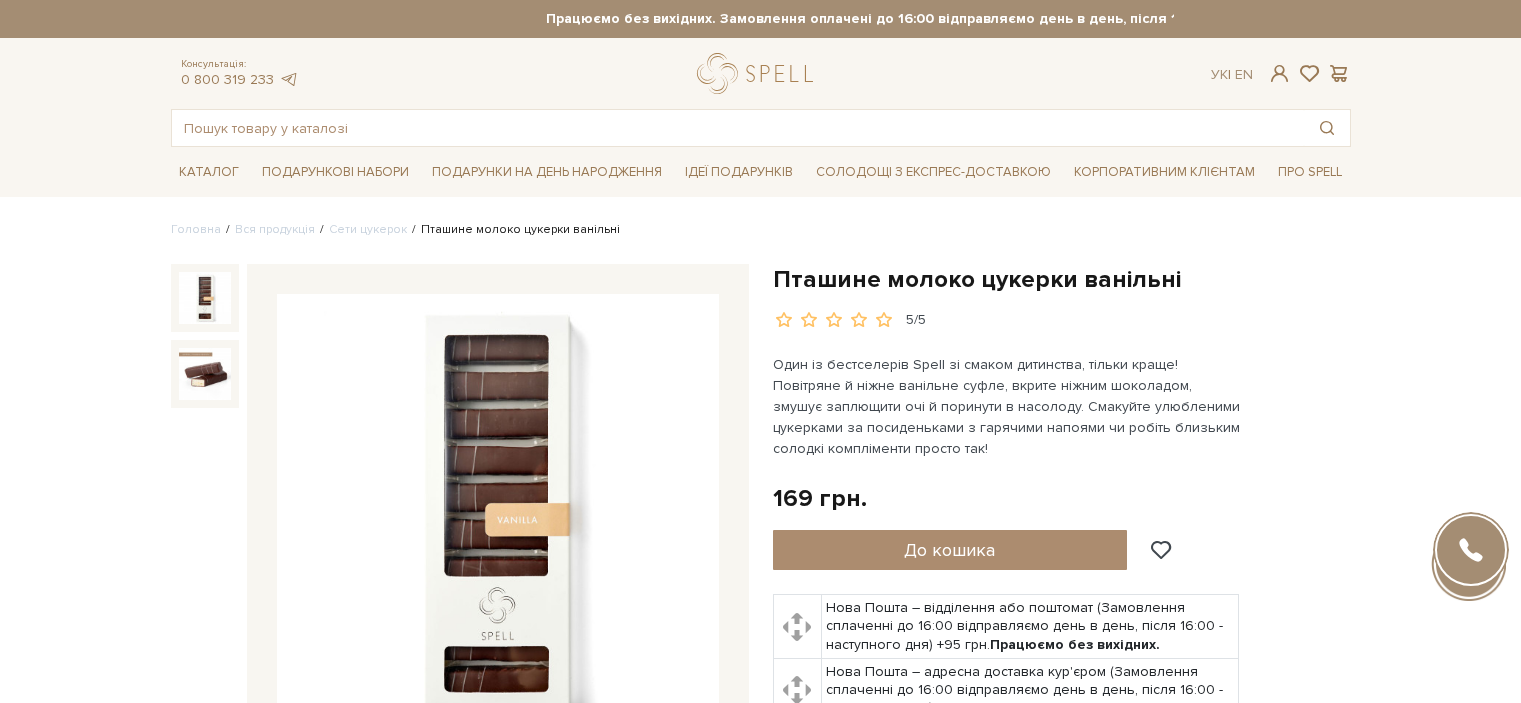 scroll, scrollTop: 0, scrollLeft: 0, axis: both 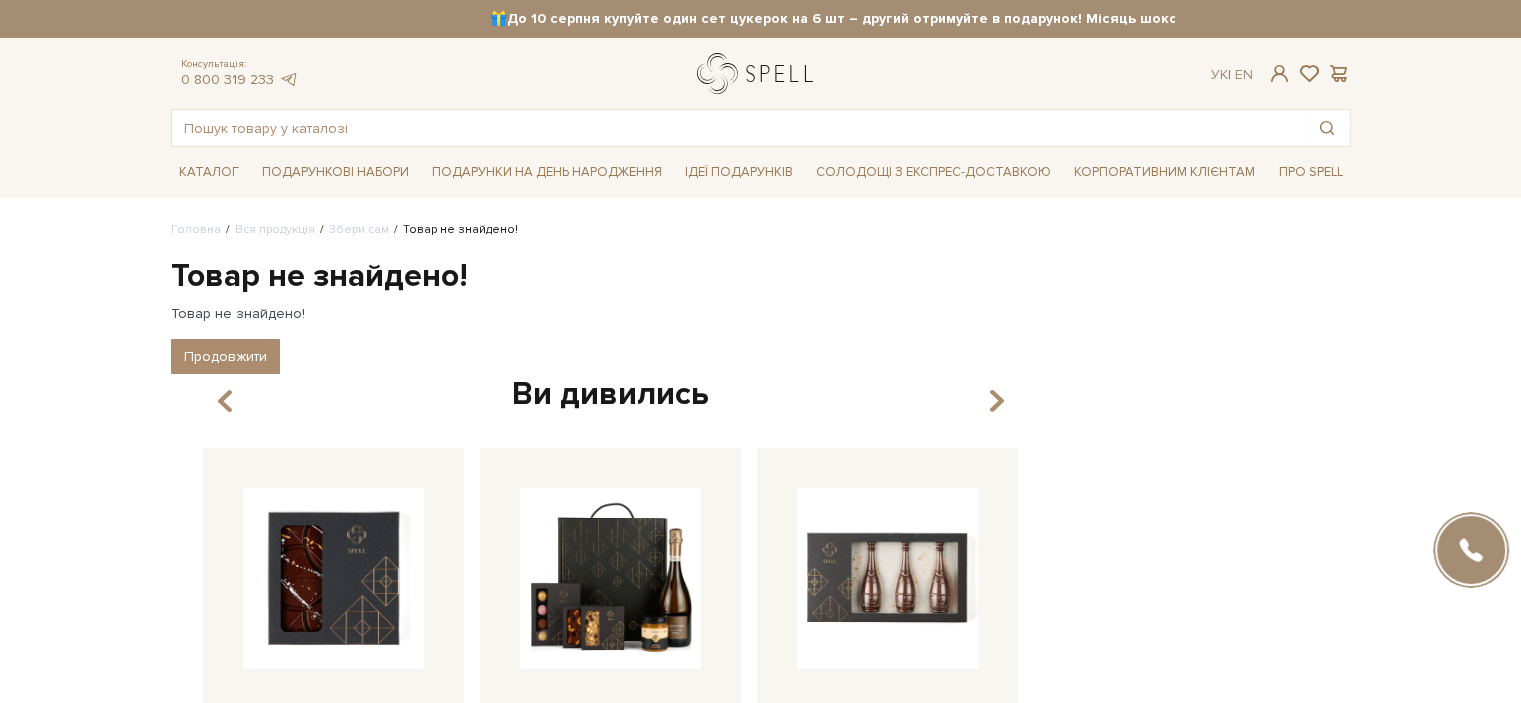 click at bounding box center [759, 73] 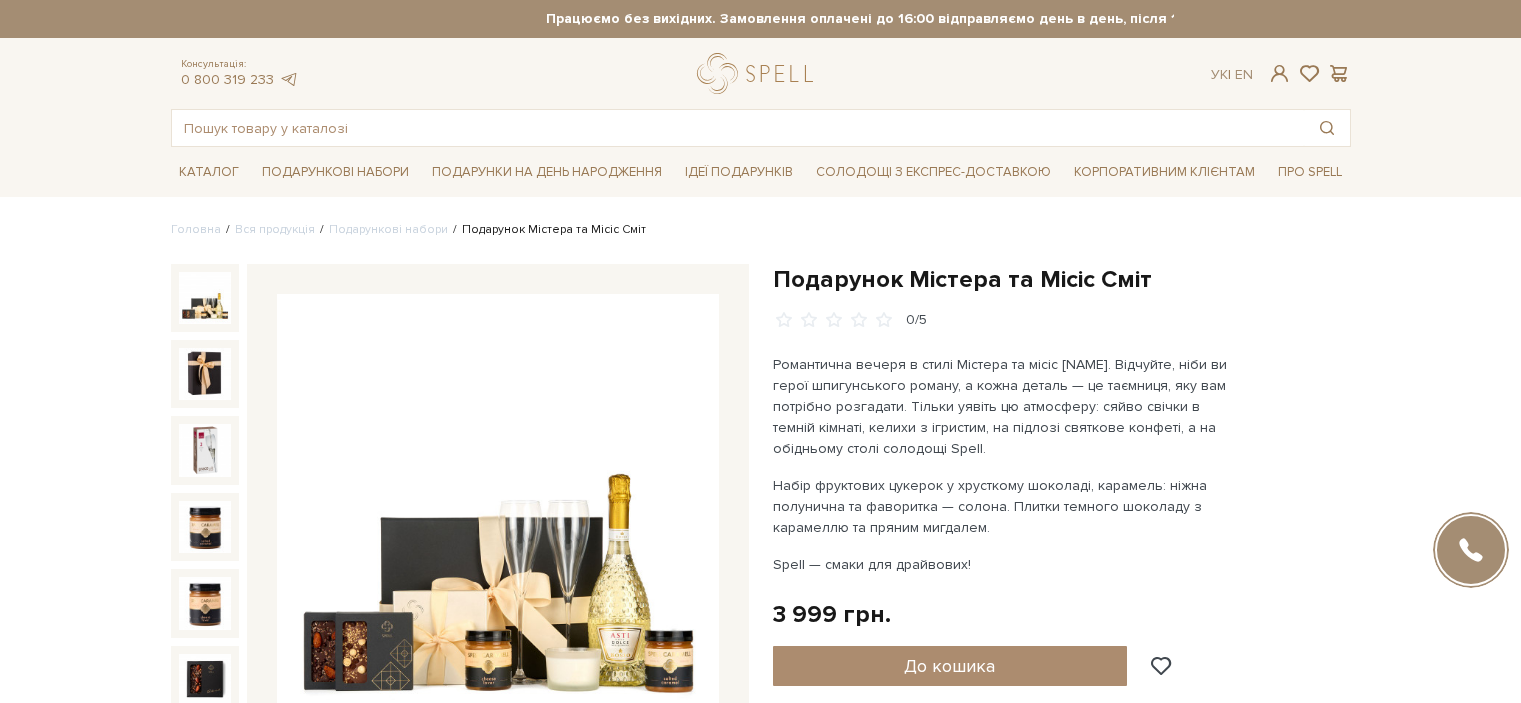scroll, scrollTop: 0, scrollLeft: 0, axis: both 